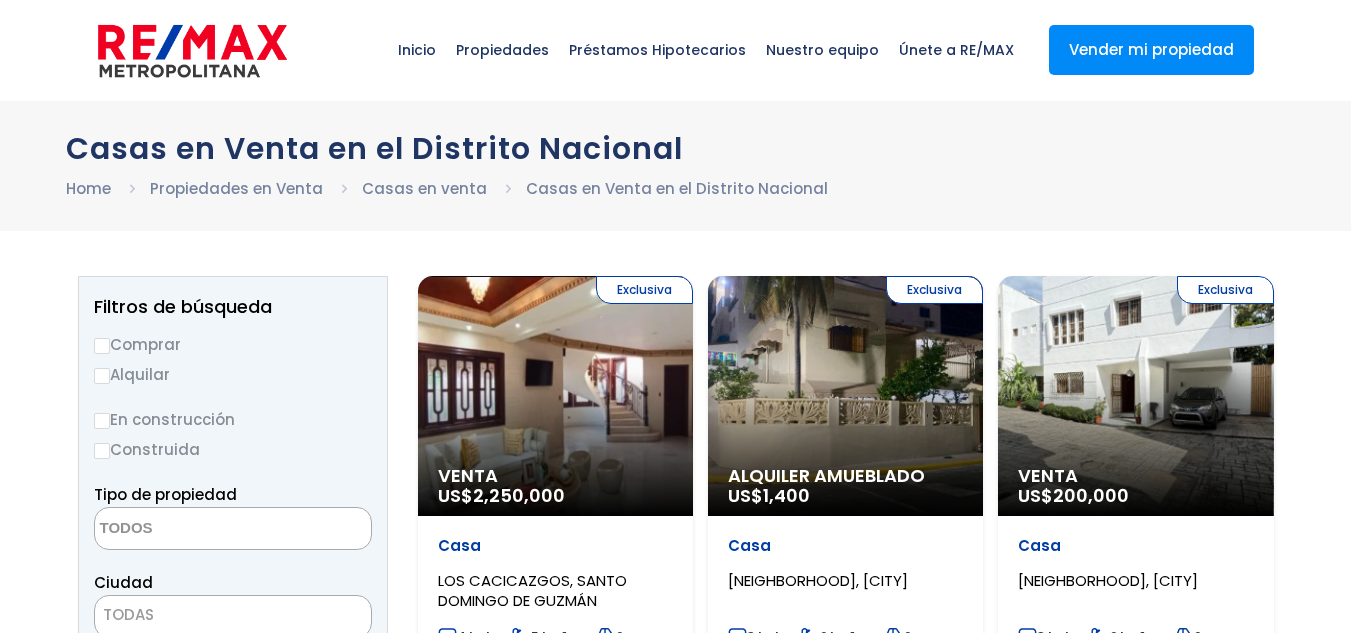 scroll, scrollTop: 0, scrollLeft: 0, axis: both 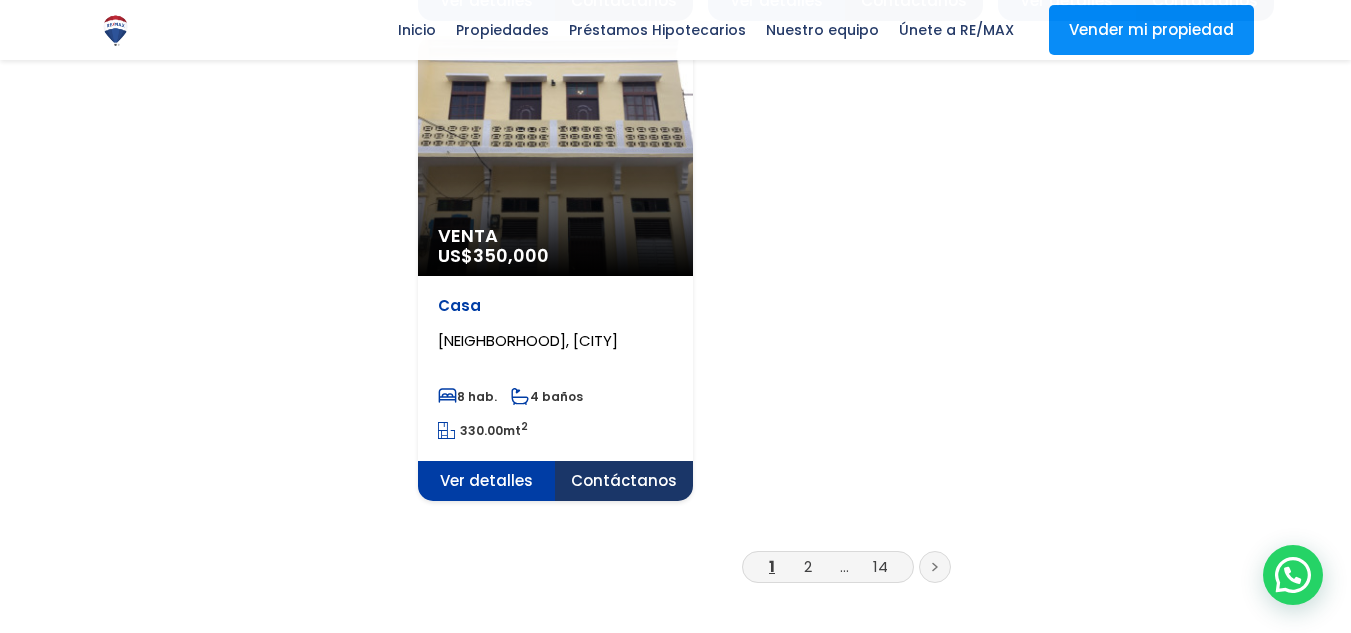 click at bounding box center [935, 567] 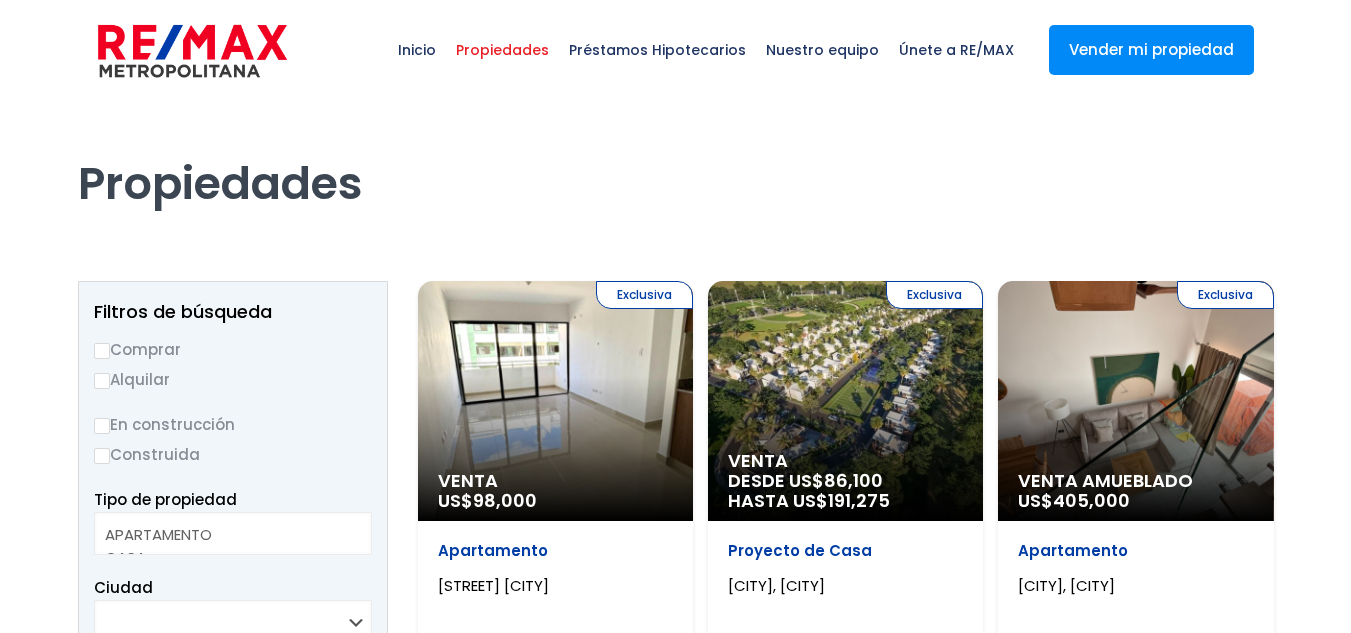 scroll, scrollTop: 0, scrollLeft: 0, axis: both 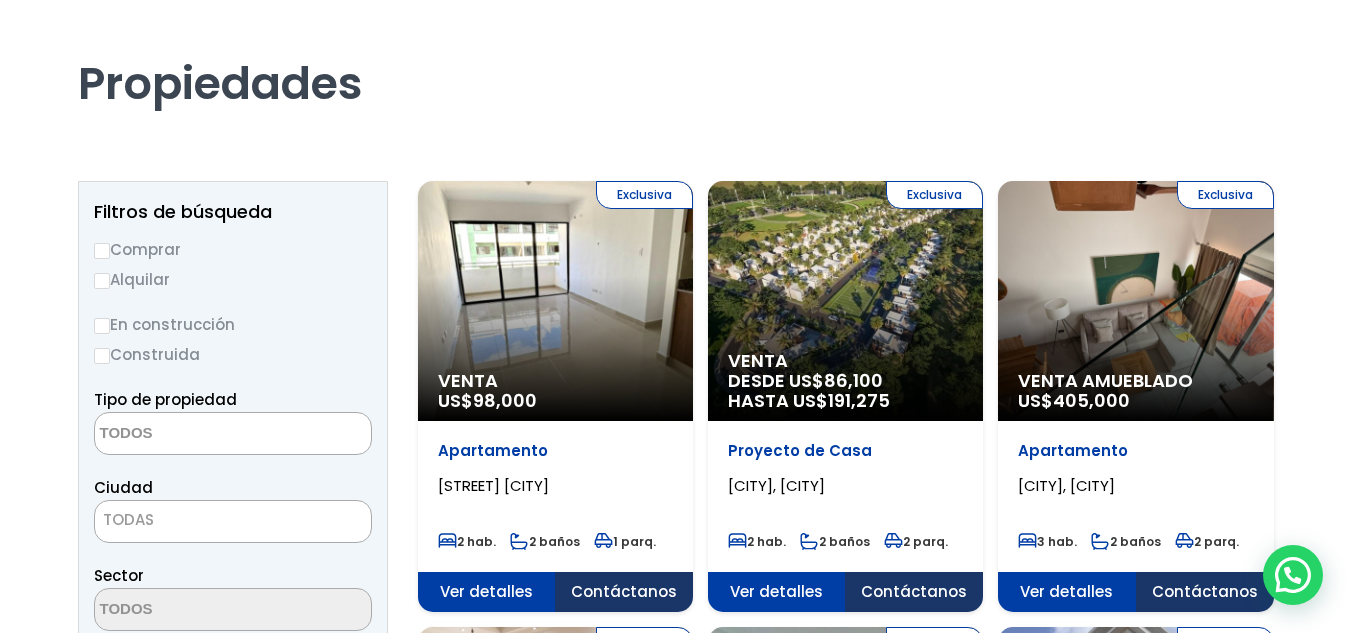 click on "Comprar" at bounding box center (102, 251) 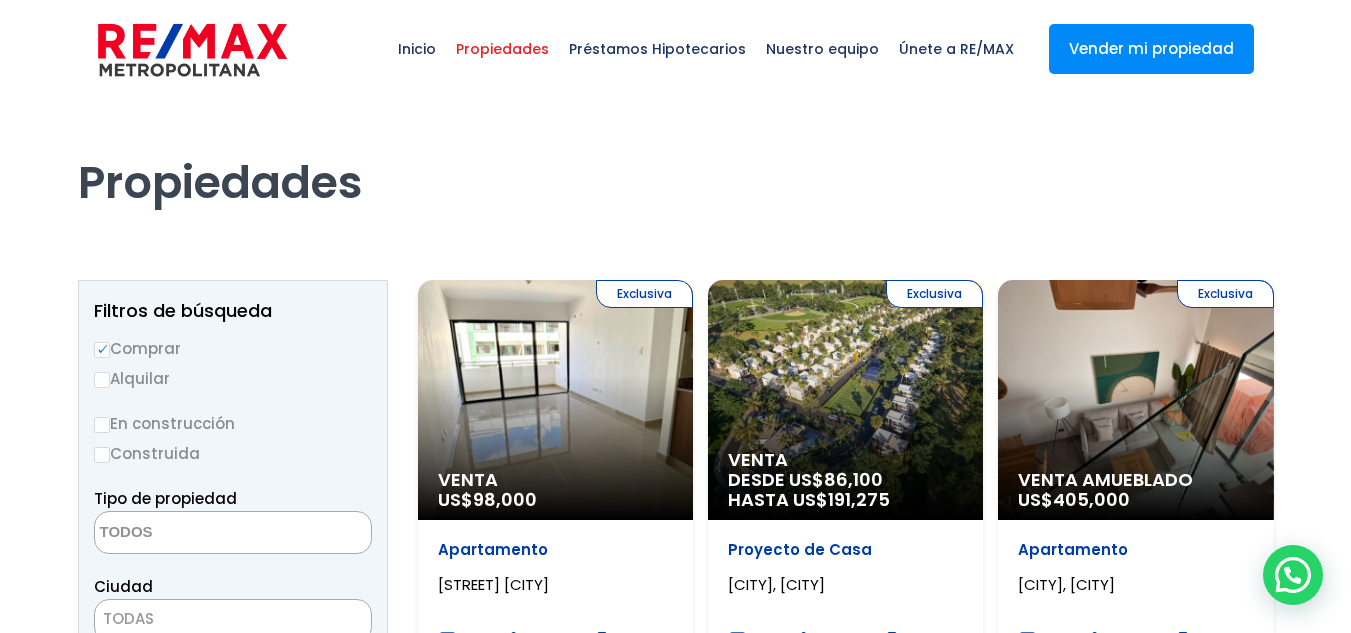 scroll, scrollTop: 0, scrollLeft: 0, axis: both 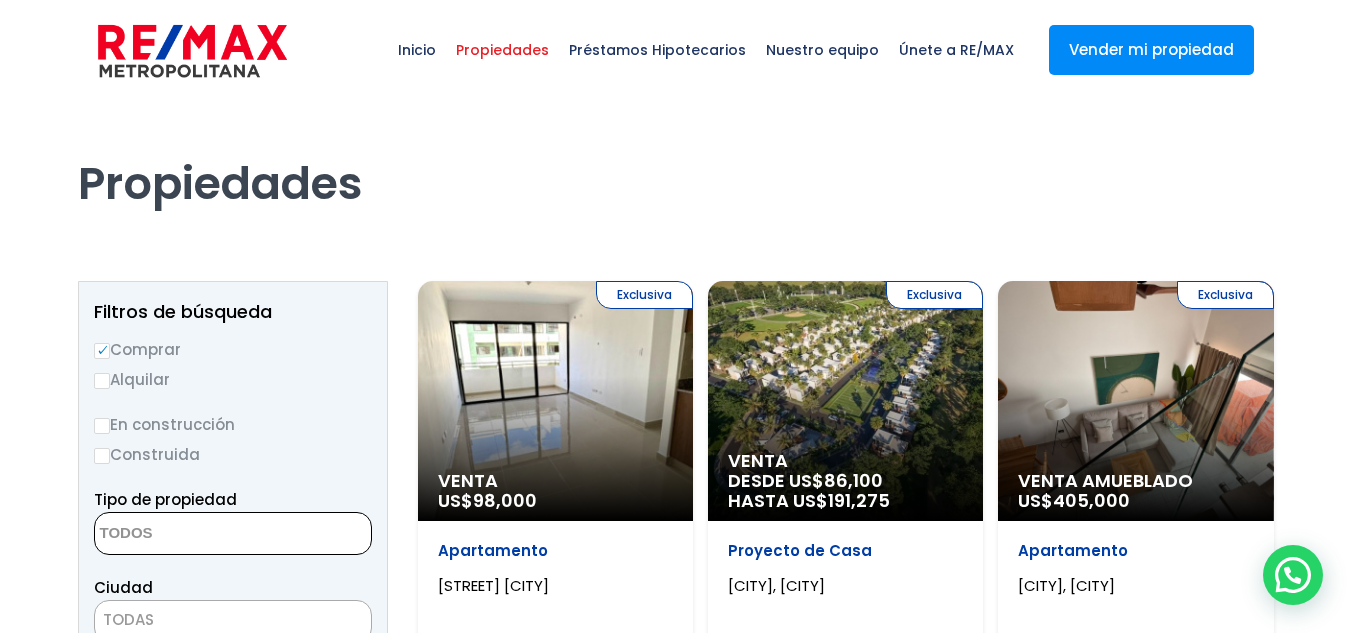 click at bounding box center (192, 534) 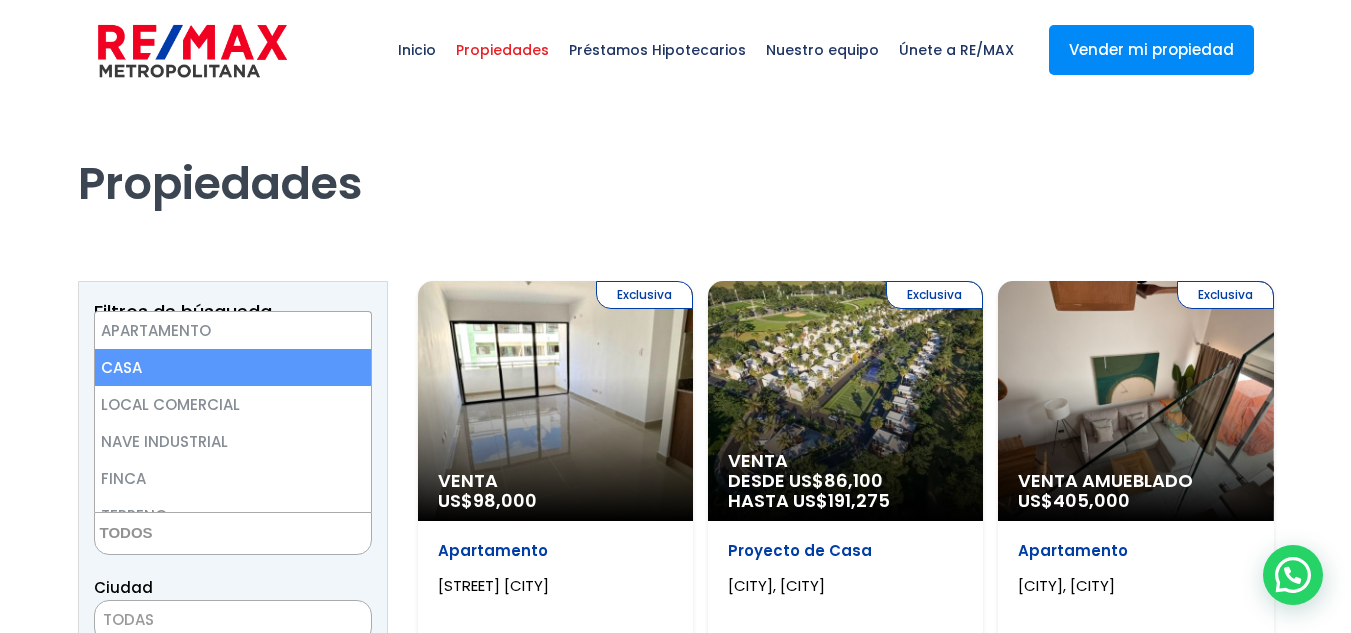 scroll, scrollTop: 23, scrollLeft: 0, axis: vertical 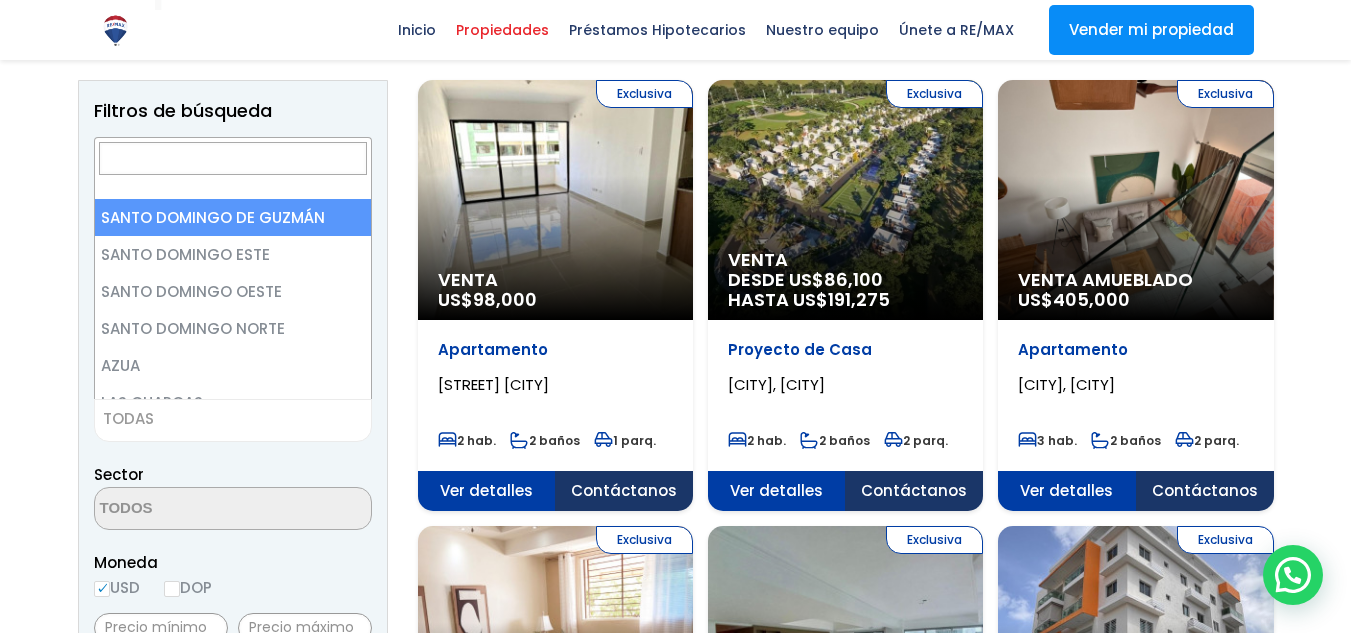 click on "TODAS" at bounding box center [233, 419] 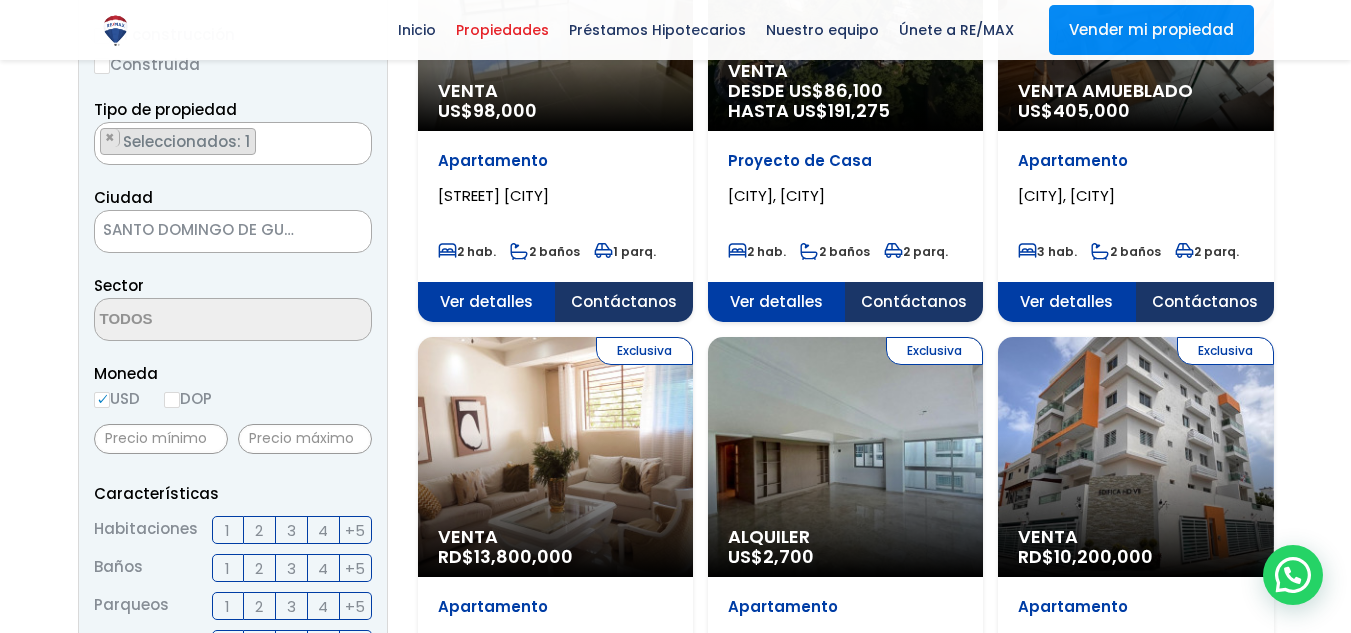 scroll, scrollTop: 400, scrollLeft: 0, axis: vertical 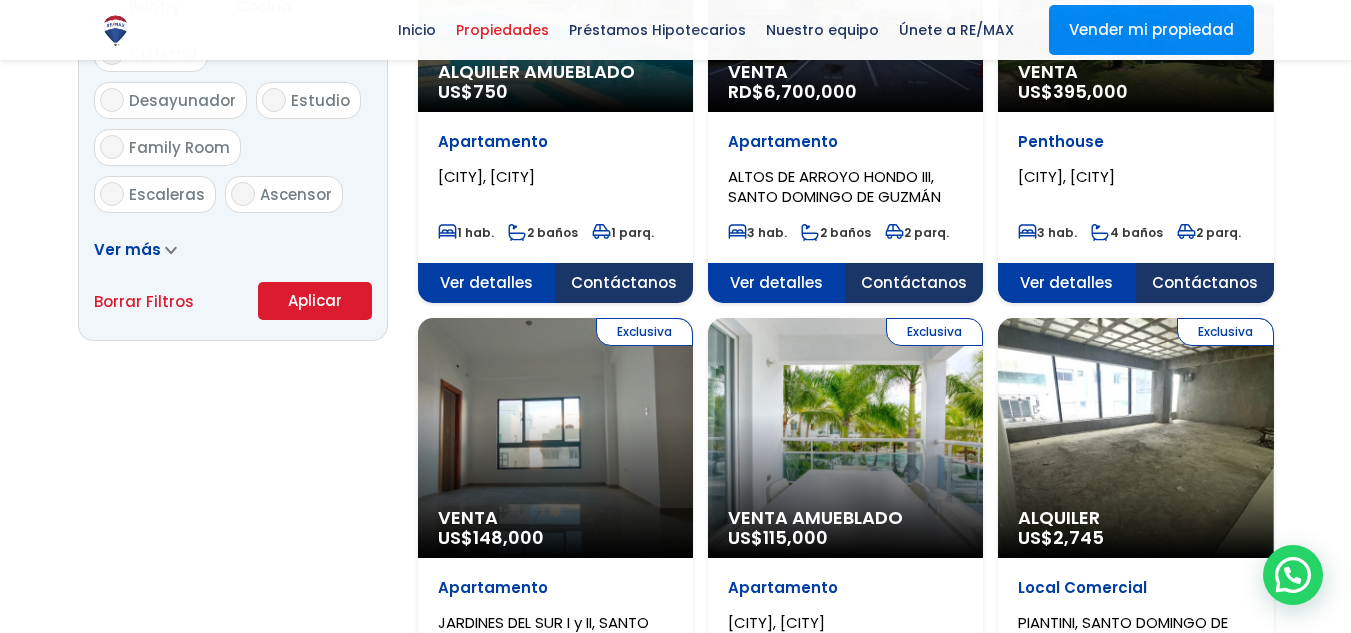 click on "Aplicar" at bounding box center [315, 301] 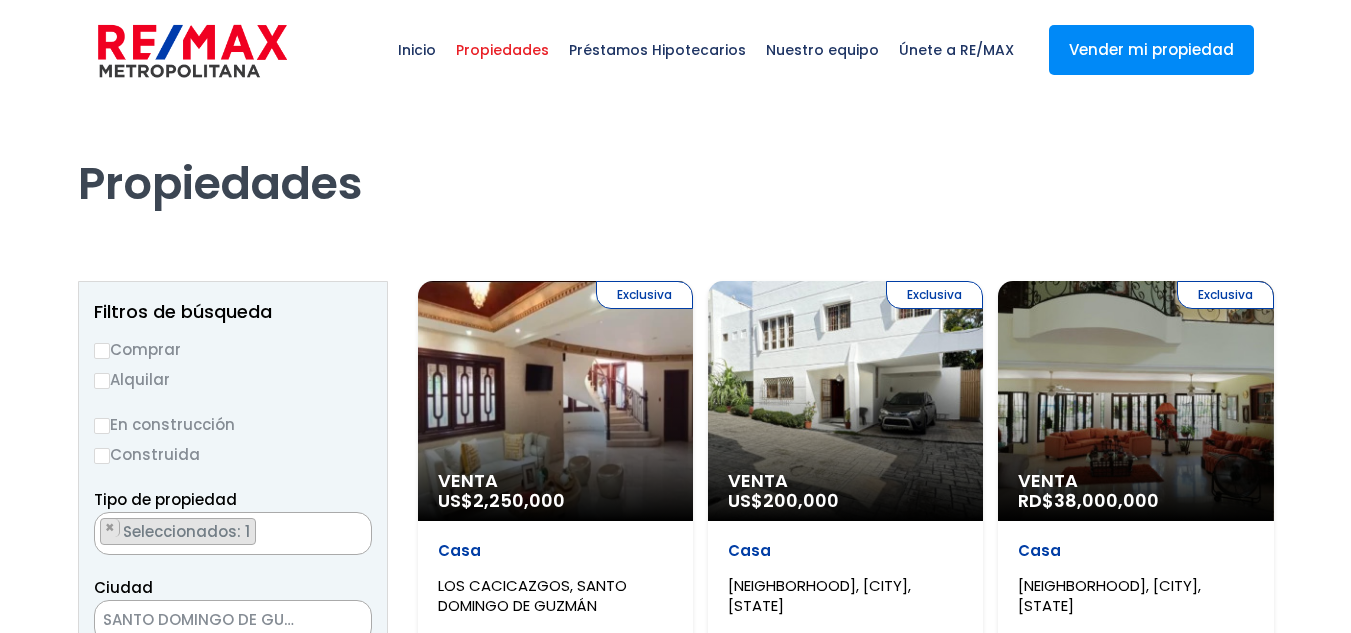 scroll, scrollTop: 0, scrollLeft: 0, axis: both 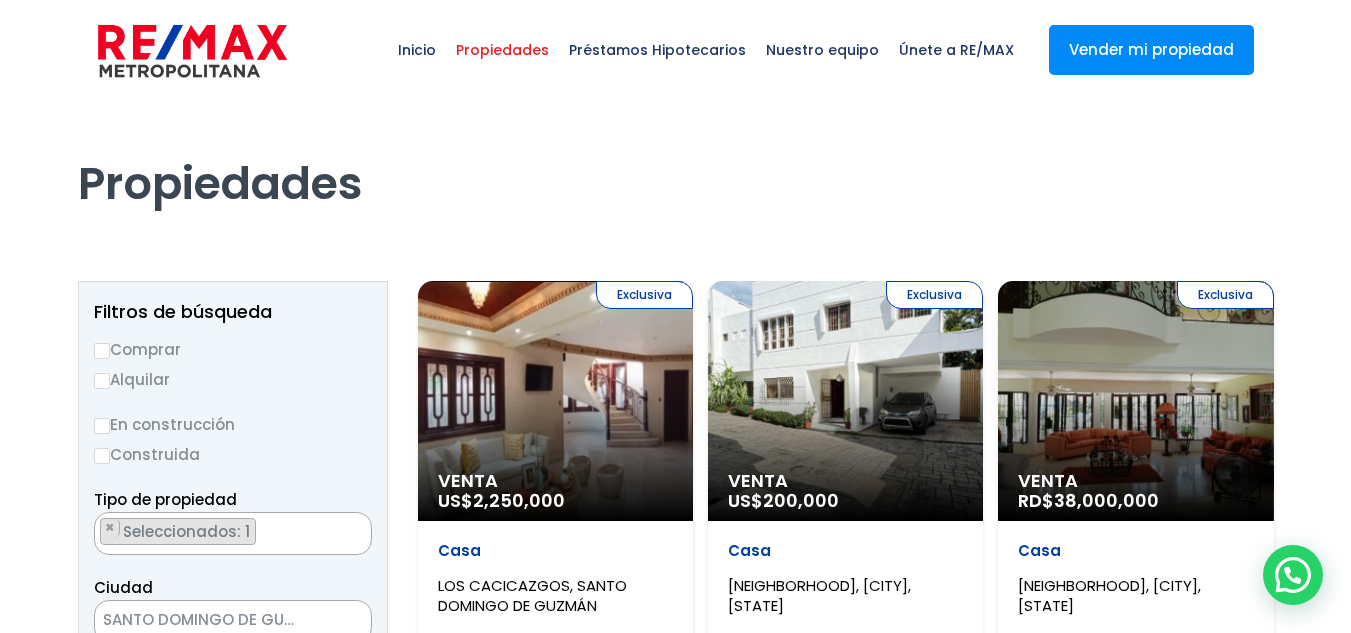 click on "Comprar" at bounding box center [102, 351] 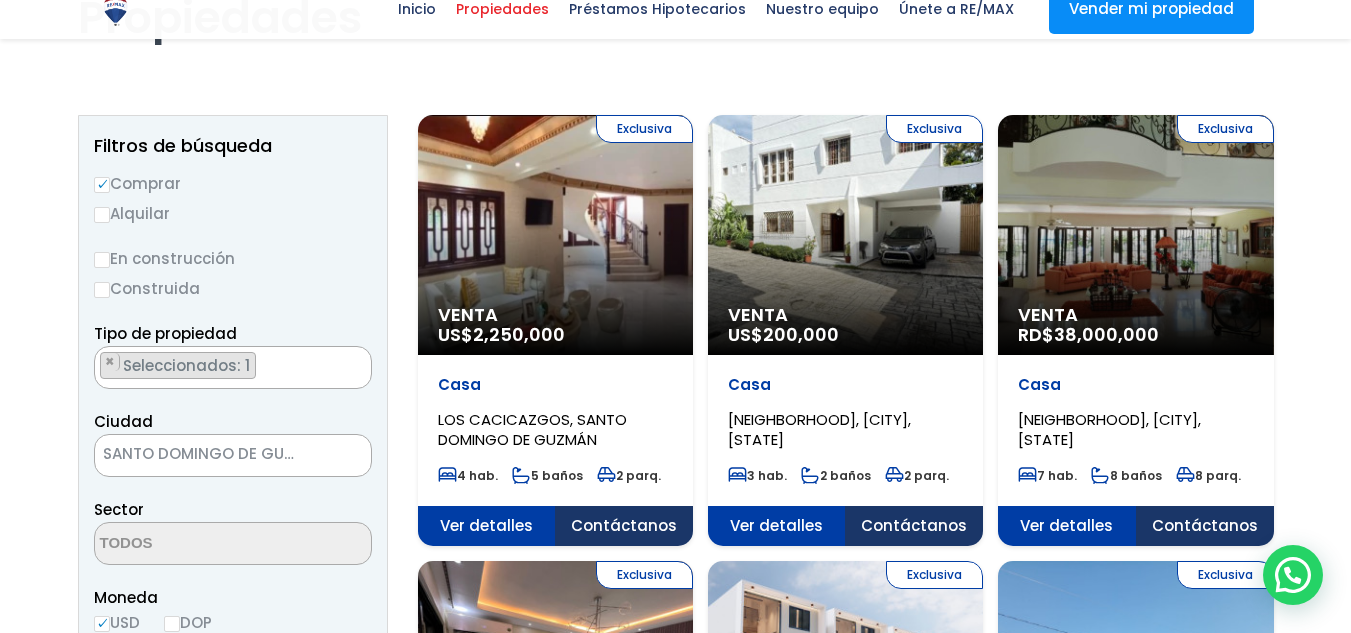 scroll, scrollTop: 200, scrollLeft: 0, axis: vertical 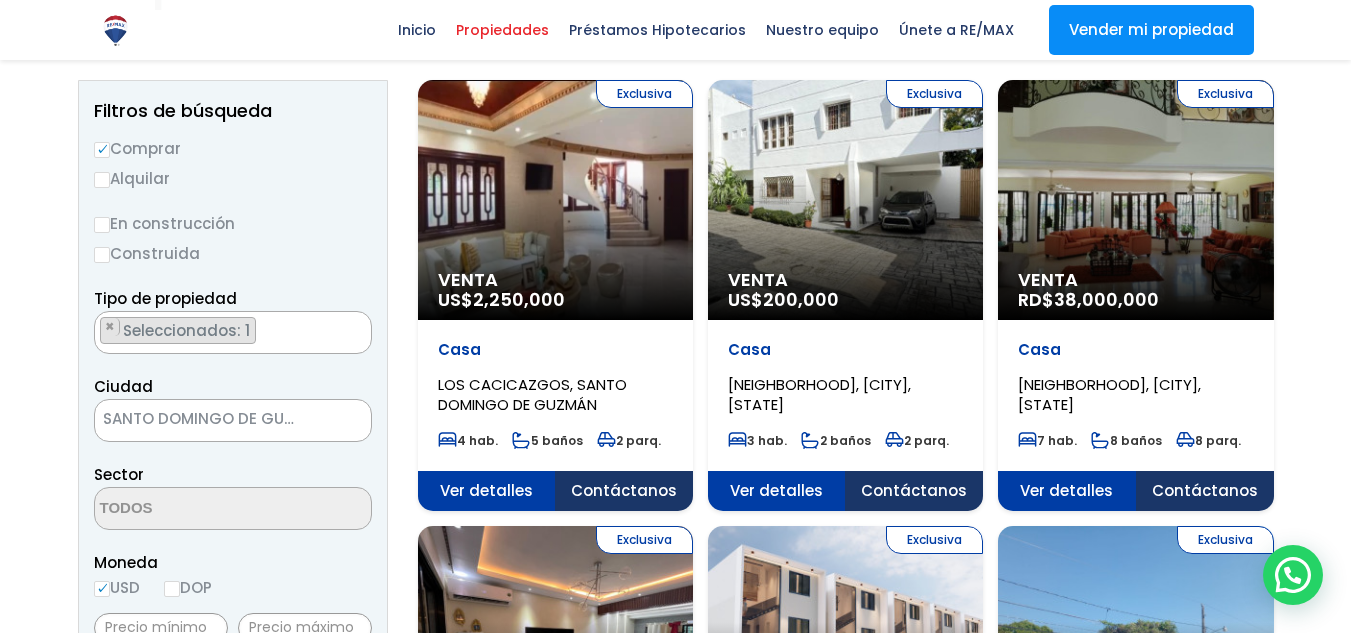 click on "× Seleccionados: 1" at bounding box center (220, 333) 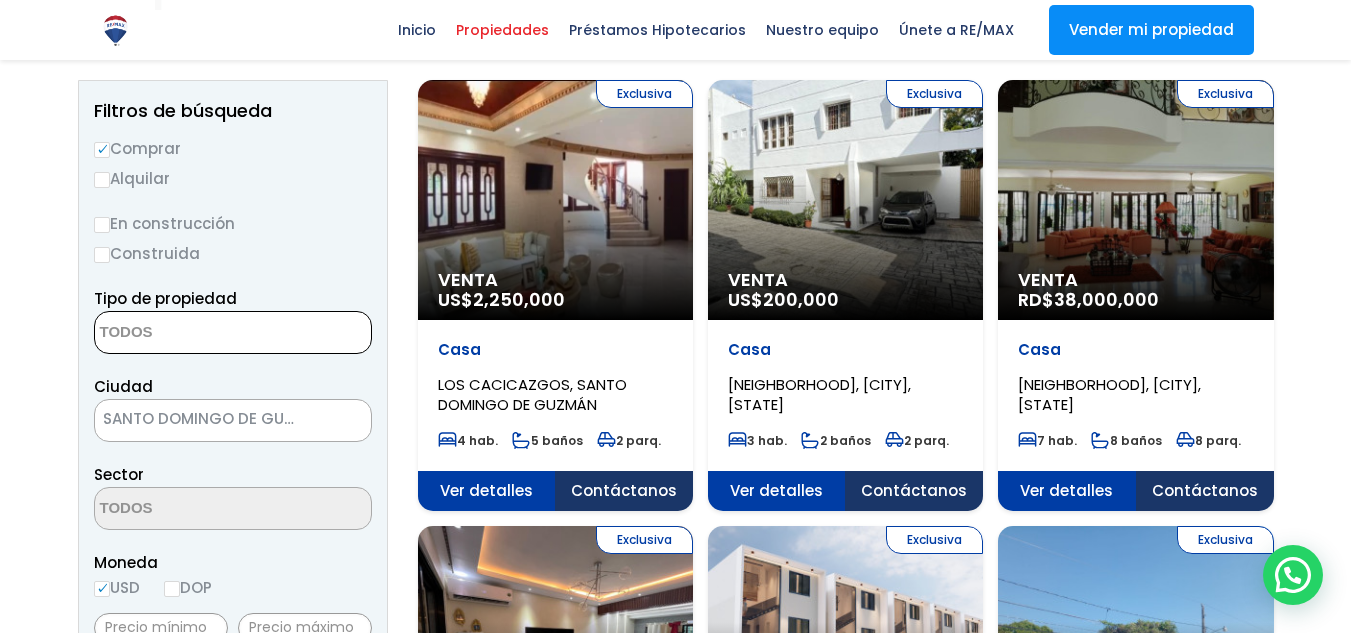 scroll, scrollTop: 23, scrollLeft: 0, axis: vertical 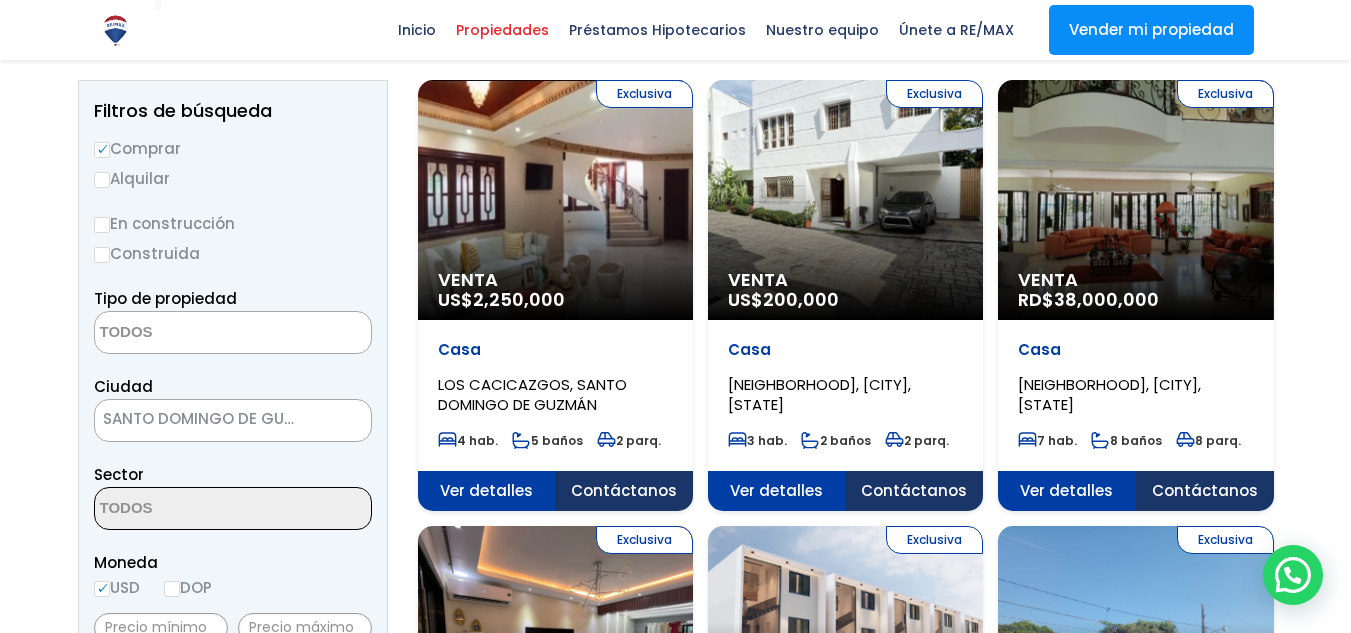 click at bounding box center [192, 333] 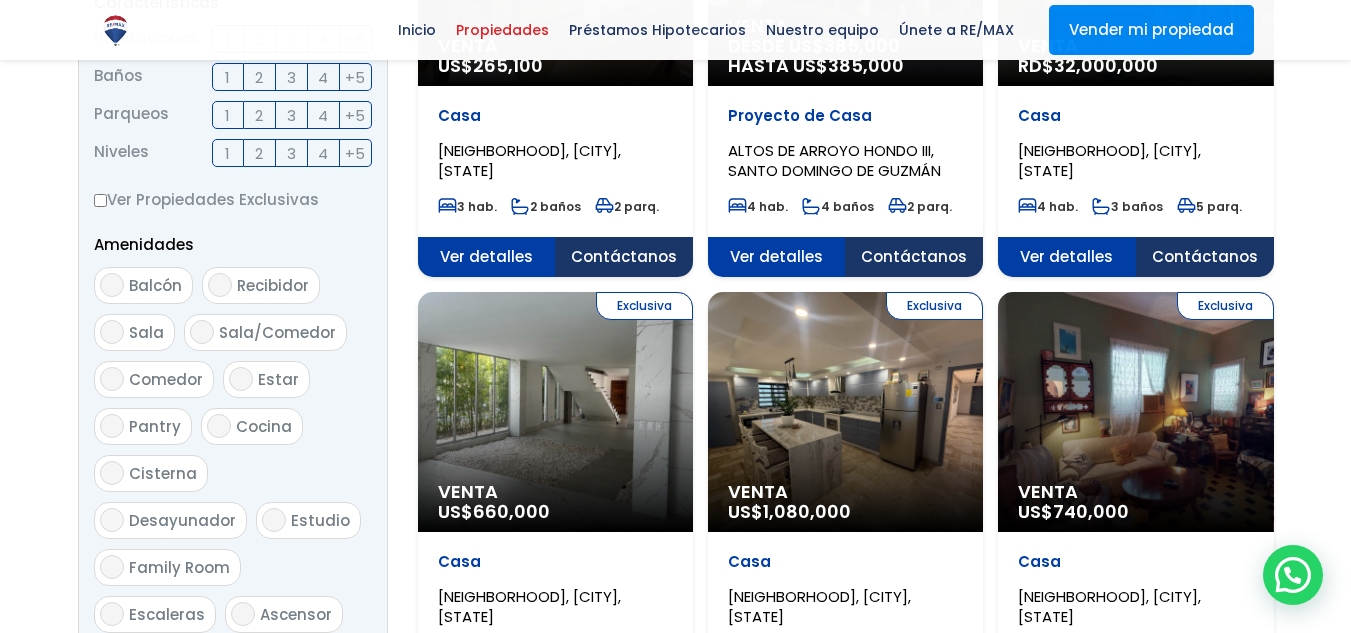 scroll, scrollTop: 1100, scrollLeft: 0, axis: vertical 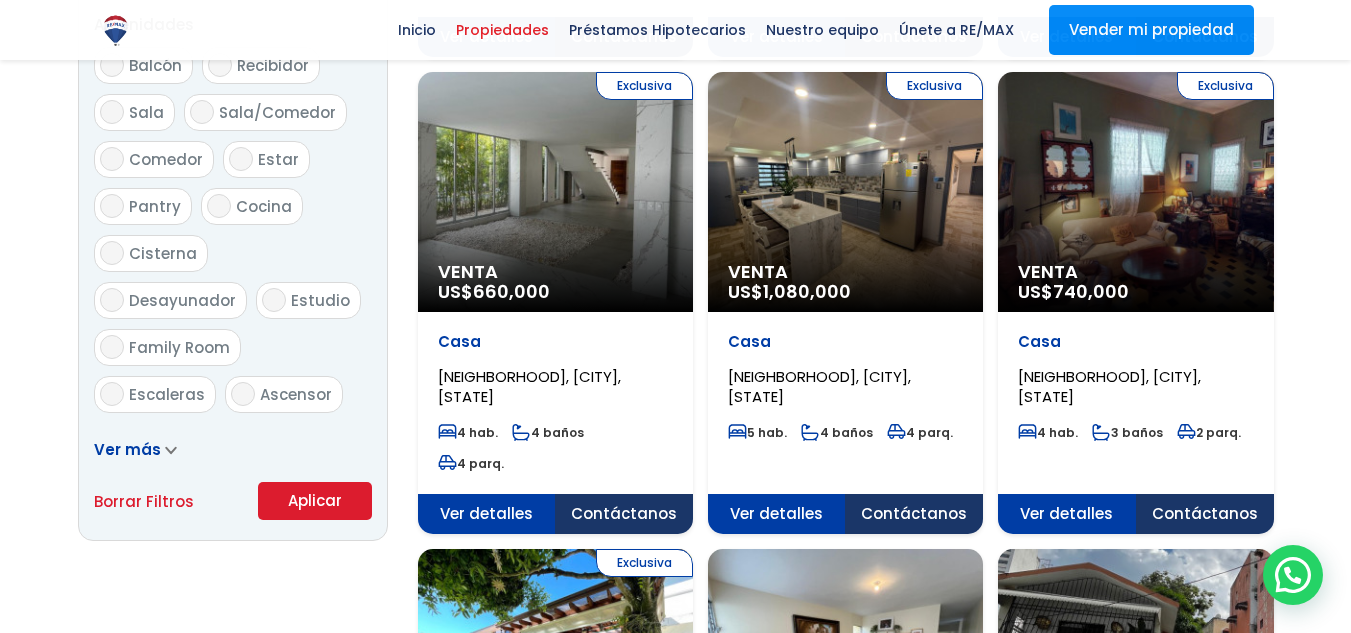 click on "Aplicar" at bounding box center (315, 501) 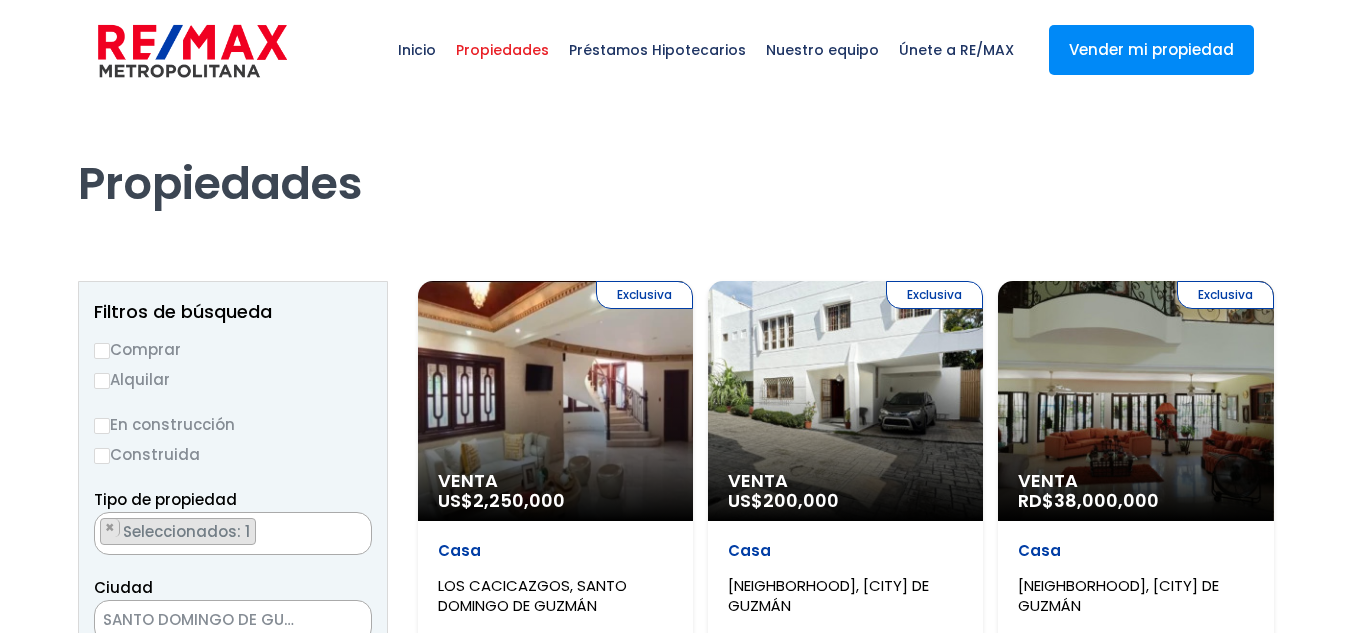 scroll, scrollTop: 0, scrollLeft: 0, axis: both 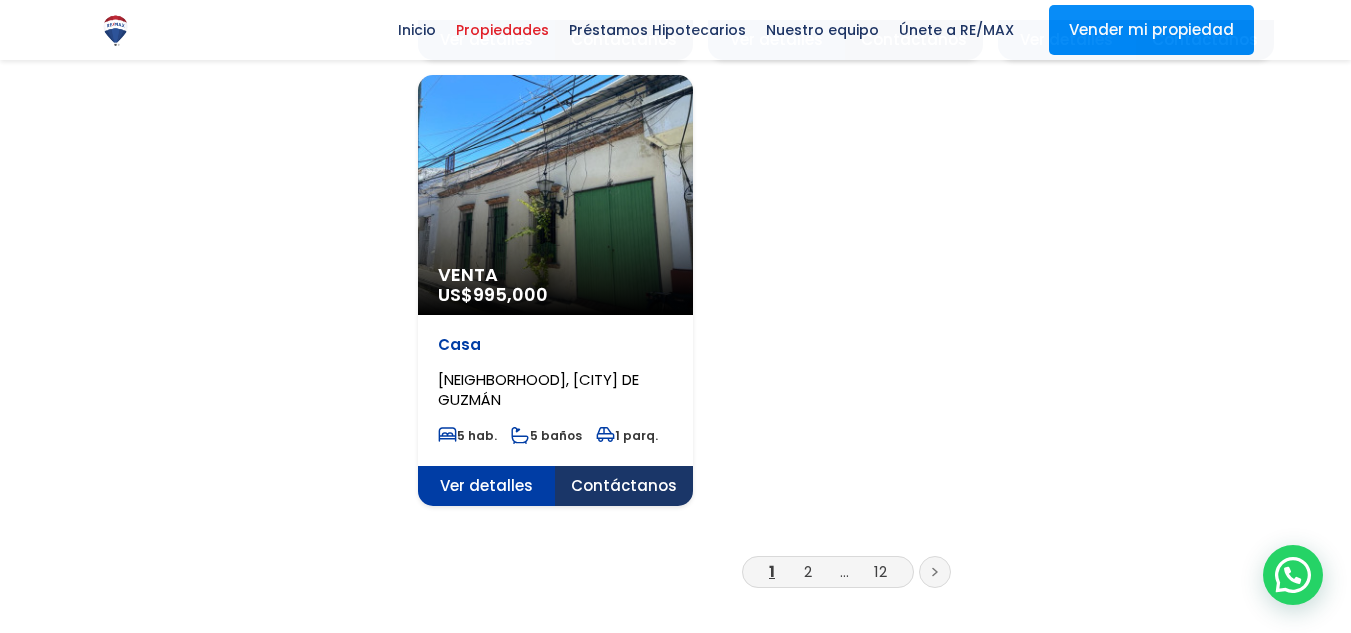 click at bounding box center [935, 572] 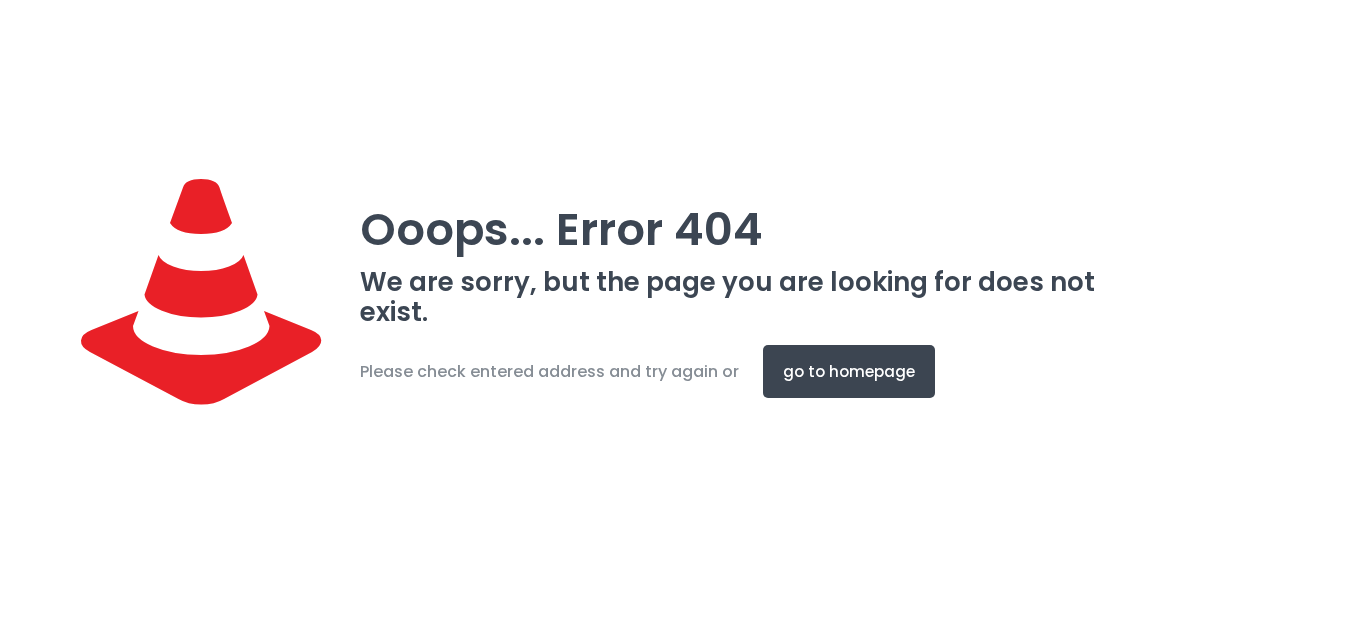 scroll, scrollTop: 0, scrollLeft: 0, axis: both 